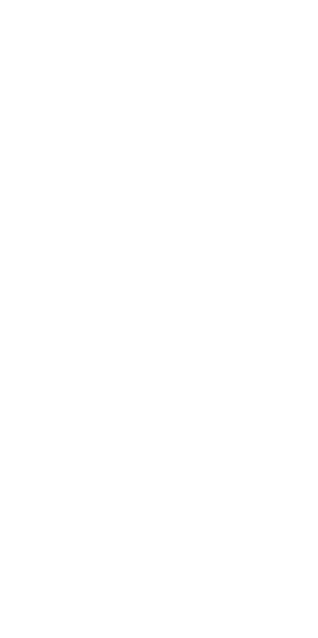scroll, scrollTop: 0, scrollLeft: 0, axis: both 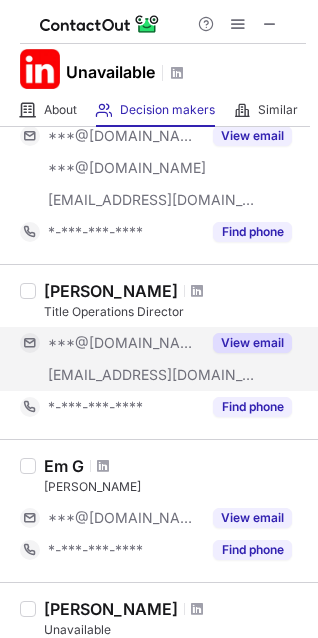 click on "View email" at bounding box center [252, 343] 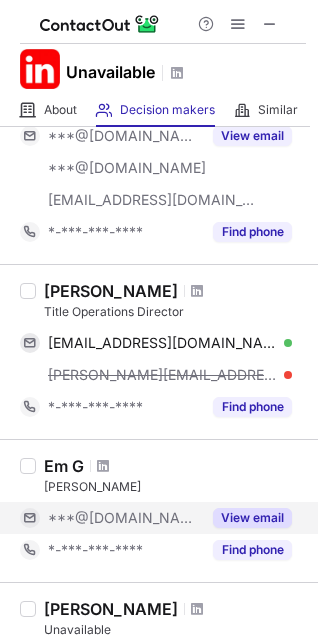 click on "View email" at bounding box center (252, 518) 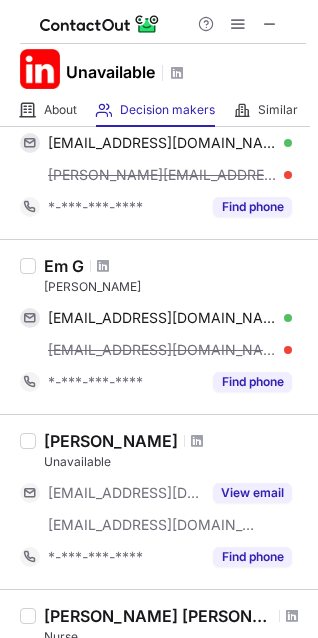 scroll, scrollTop: 600, scrollLeft: 0, axis: vertical 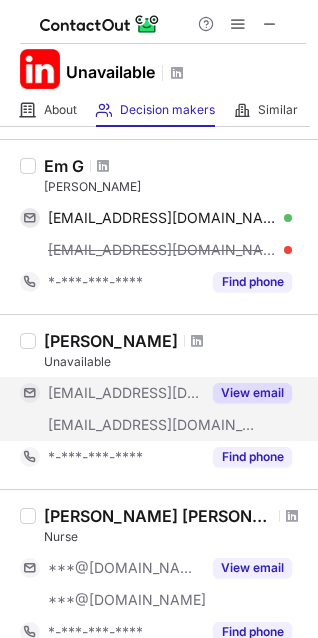 click on "View email" at bounding box center (252, 393) 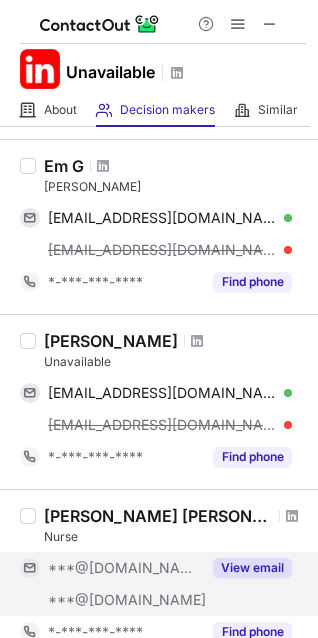 click on "***@[DOMAIN_NAME] ***@[DOMAIN_NAME] View email" at bounding box center [163, 584] 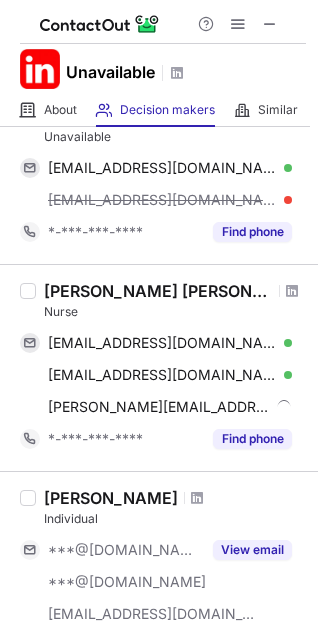 scroll, scrollTop: 868, scrollLeft: 0, axis: vertical 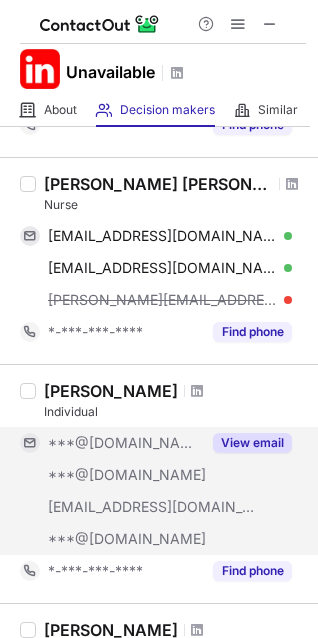 click on "View email" at bounding box center [252, 443] 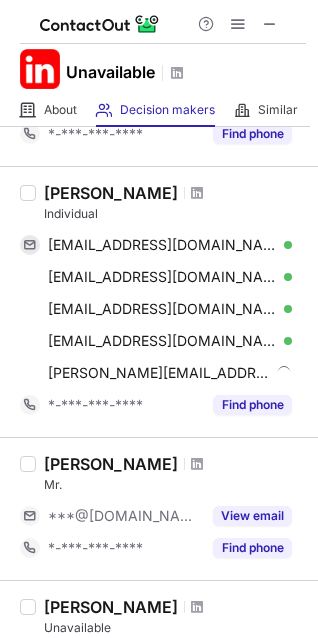 scroll, scrollTop: 1068, scrollLeft: 0, axis: vertical 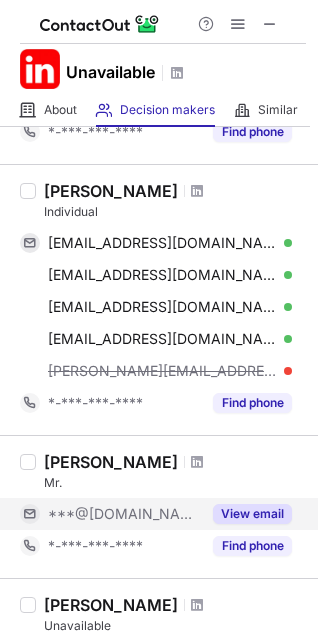 click on "View email" at bounding box center (252, 514) 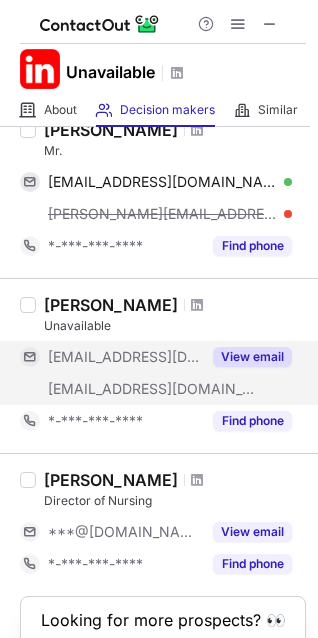 scroll, scrollTop: 1336, scrollLeft: 0, axis: vertical 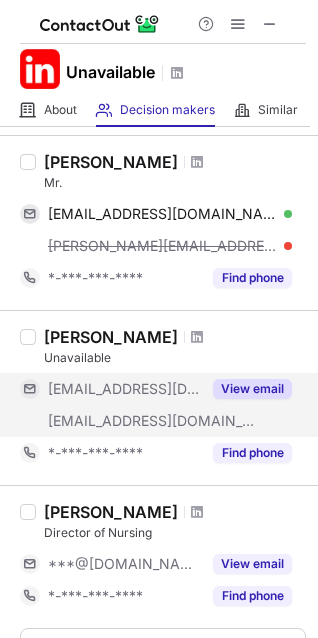 click on "View email" at bounding box center [252, 389] 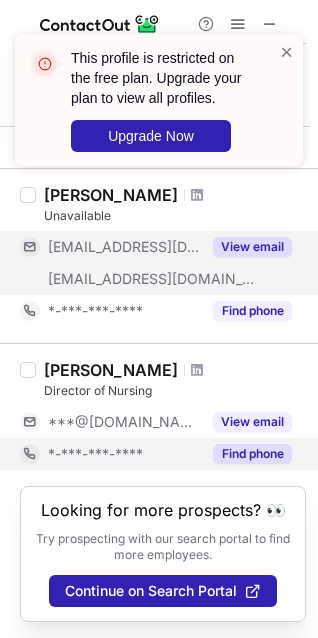 scroll, scrollTop: 1497, scrollLeft: 0, axis: vertical 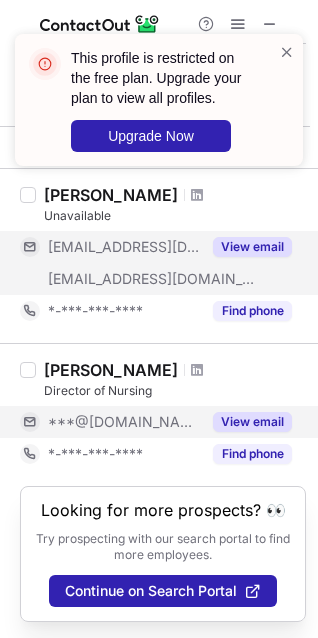 click on "View email" at bounding box center [252, 422] 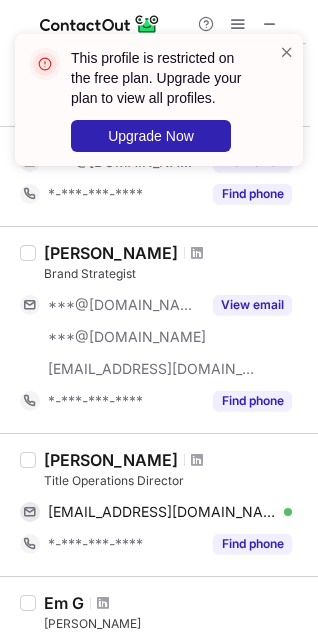 scroll, scrollTop: 0, scrollLeft: 0, axis: both 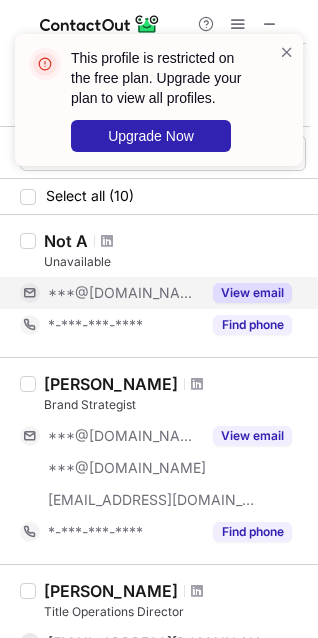 click on "View email" at bounding box center (252, 293) 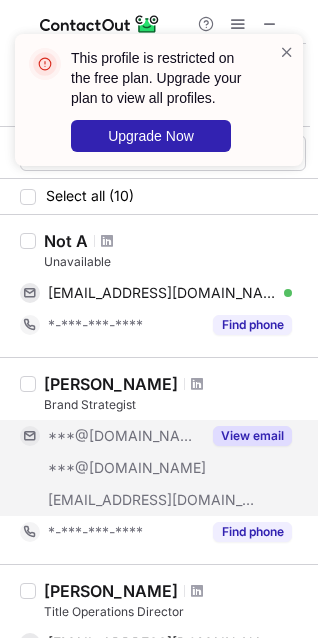 click on "View email" at bounding box center (252, 436) 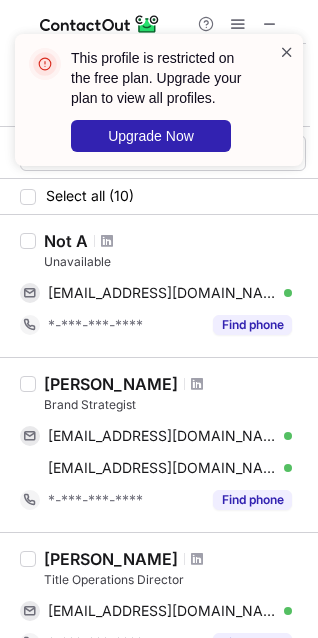 click at bounding box center [287, 52] 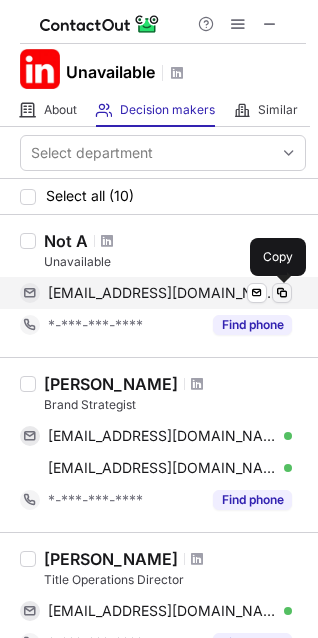 click at bounding box center [282, 293] 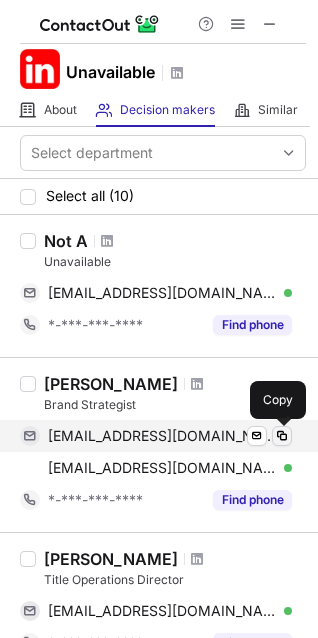 click at bounding box center (282, 436) 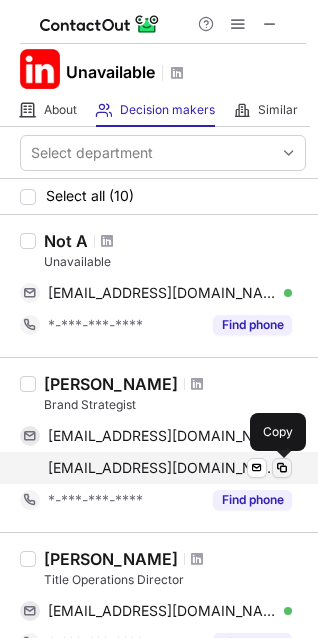 click at bounding box center (282, 468) 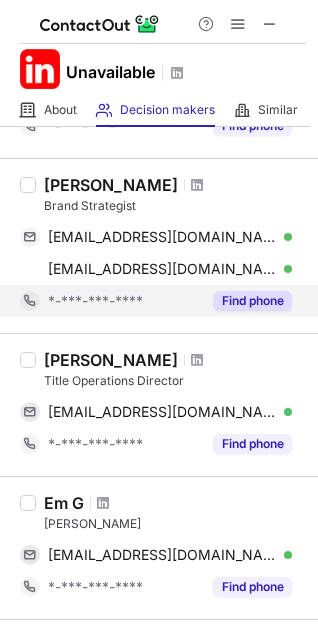 scroll, scrollTop: 200, scrollLeft: 0, axis: vertical 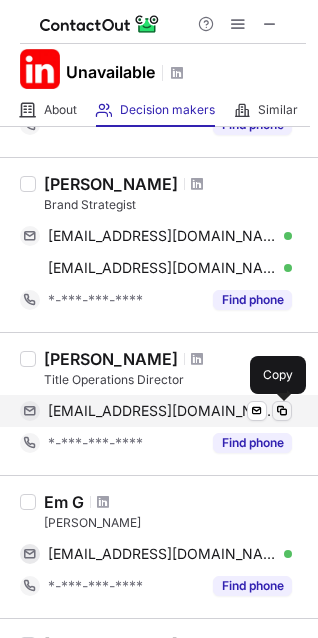 click at bounding box center (282, 411) 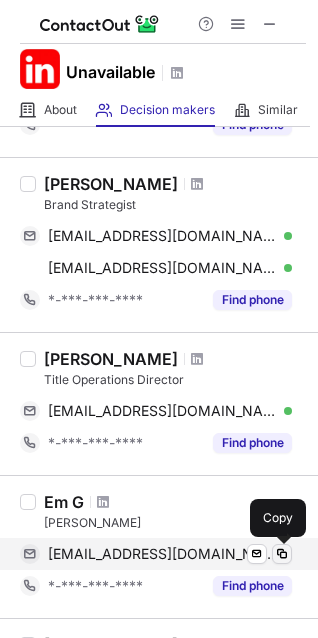 click at bounding box center (282, 554) 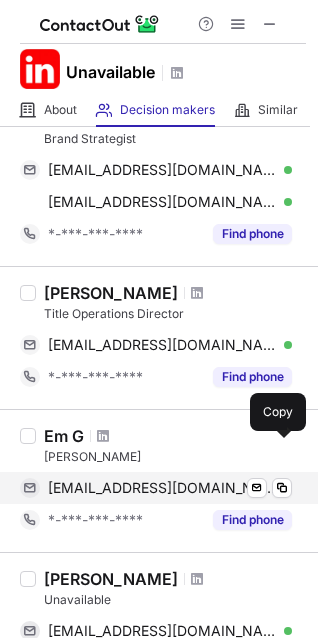 scroll, scrollTop: 400, scrollLeft: 0, axis: vertical 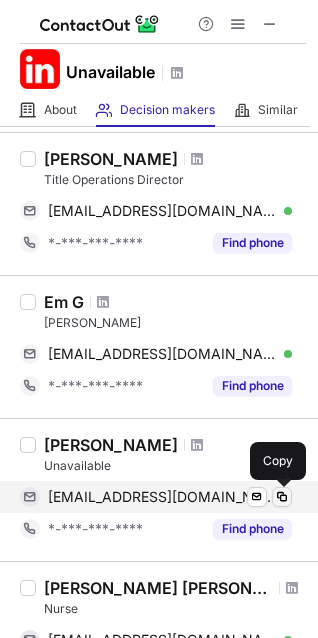 click at bounding box center [282, 497] 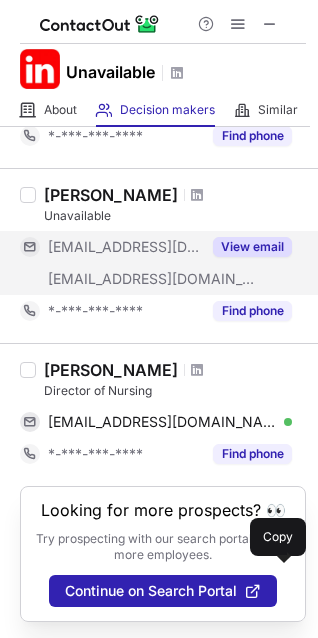 scroll, scrollTop: 1369, scrollLeft: 0, axis: vertical 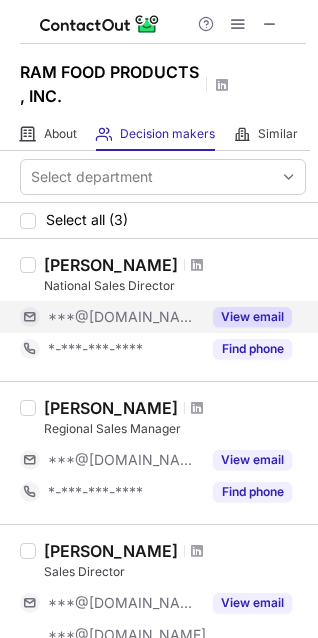 click on "View email" at bounding box center (252, 317) 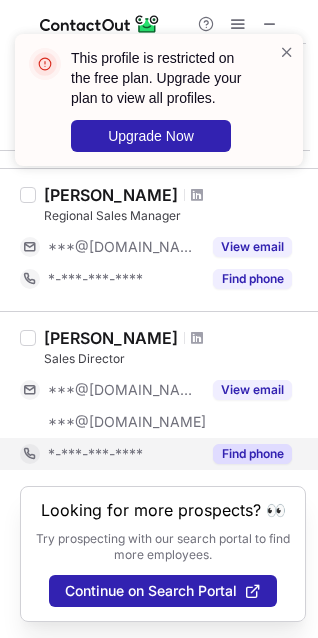 scroll, scrollTop: 232, scrollLeft: 0, axis: vertical 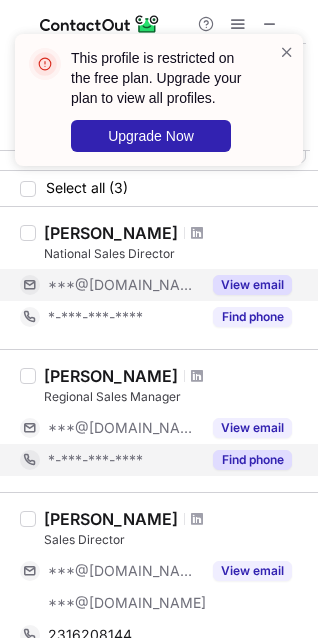 click on "Find phone" at bounding box center (252, 460) 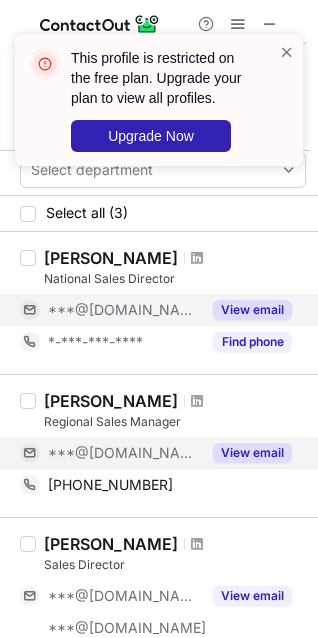 scroll, scrollTop: 0, scrollLeft: 0, axis: both 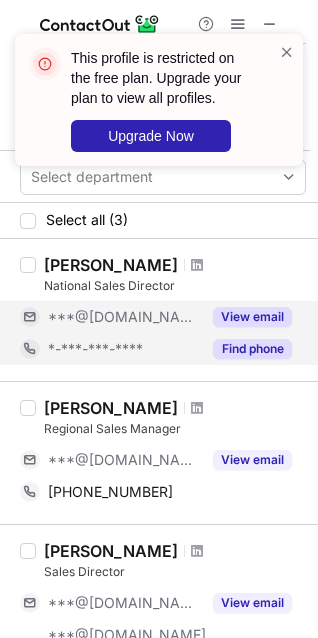 click on "Find phone" at bounding box center [252, 349] 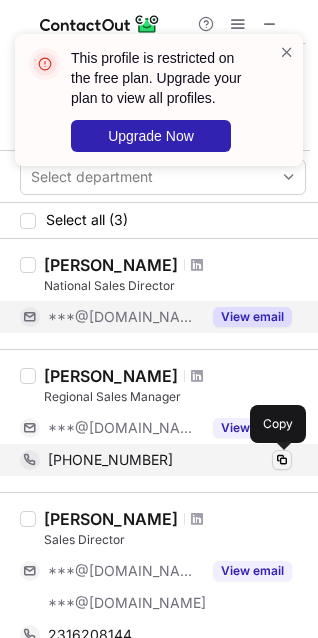 click at bounding box center (282, 460) 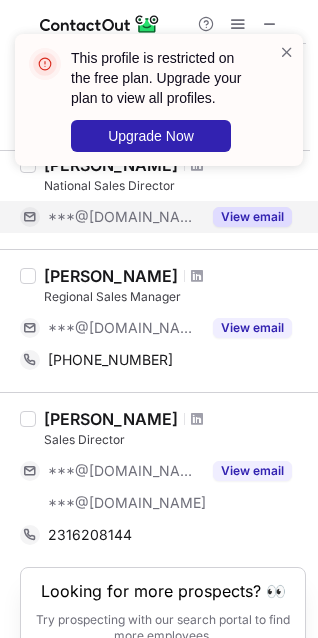 scroll, scrollTop: 0, scrollLeft: 0, axis: both 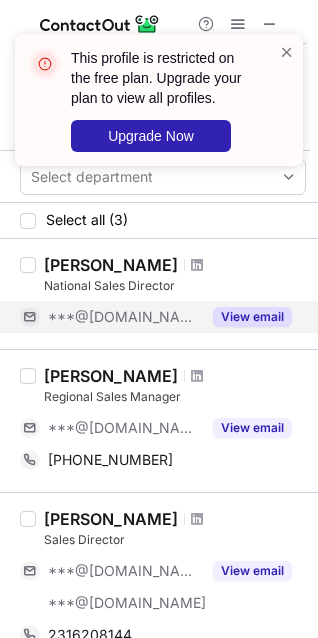 click on "View email" at bounding box center (252, 317) 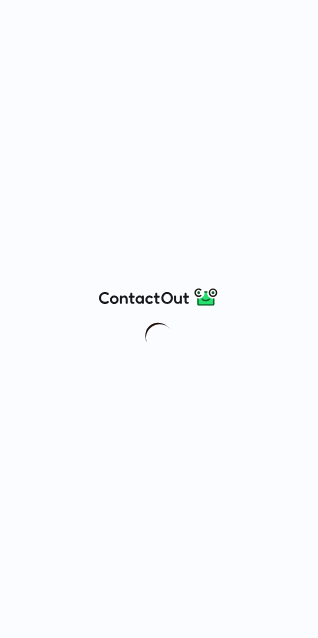scroll, scrollTop: 0, scrollLeft: 0, axis: both 